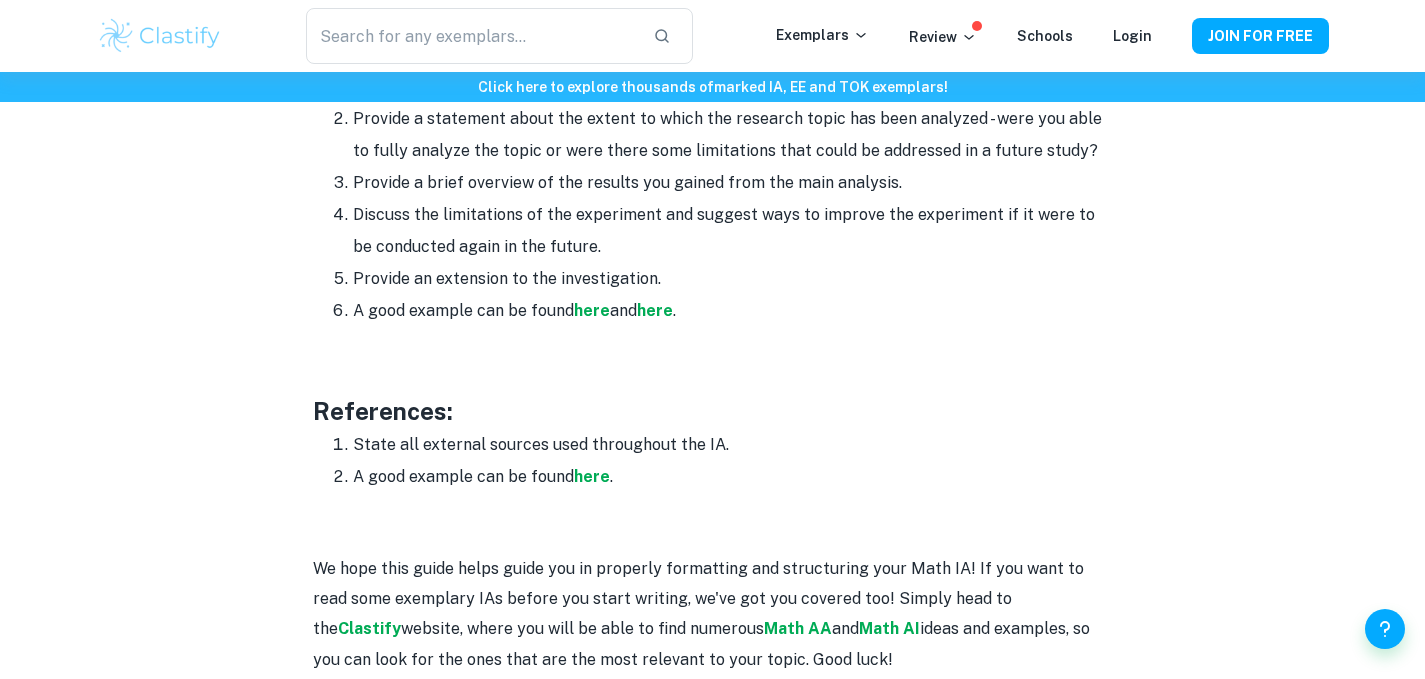 scroll, scrollTop: 2587, scrollLeft: 0, axis: vertical 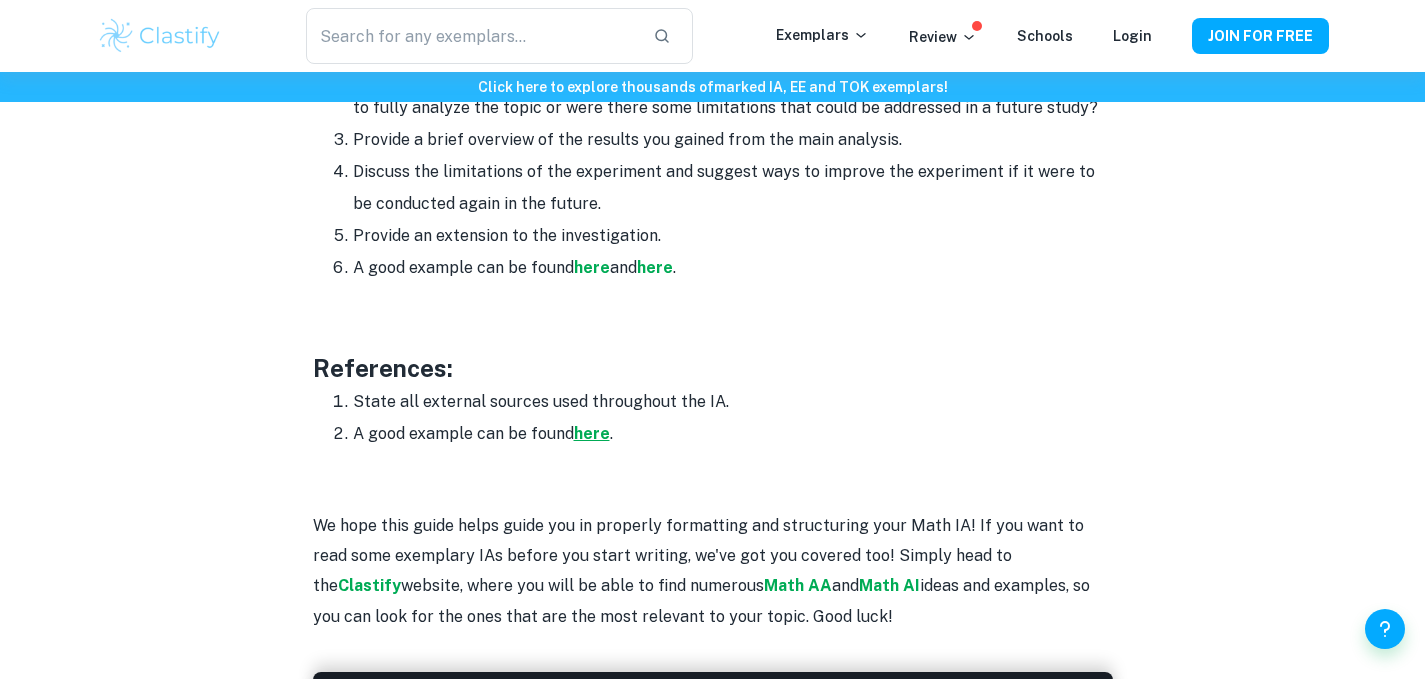 click on "here" at bounding box center (592, 433) 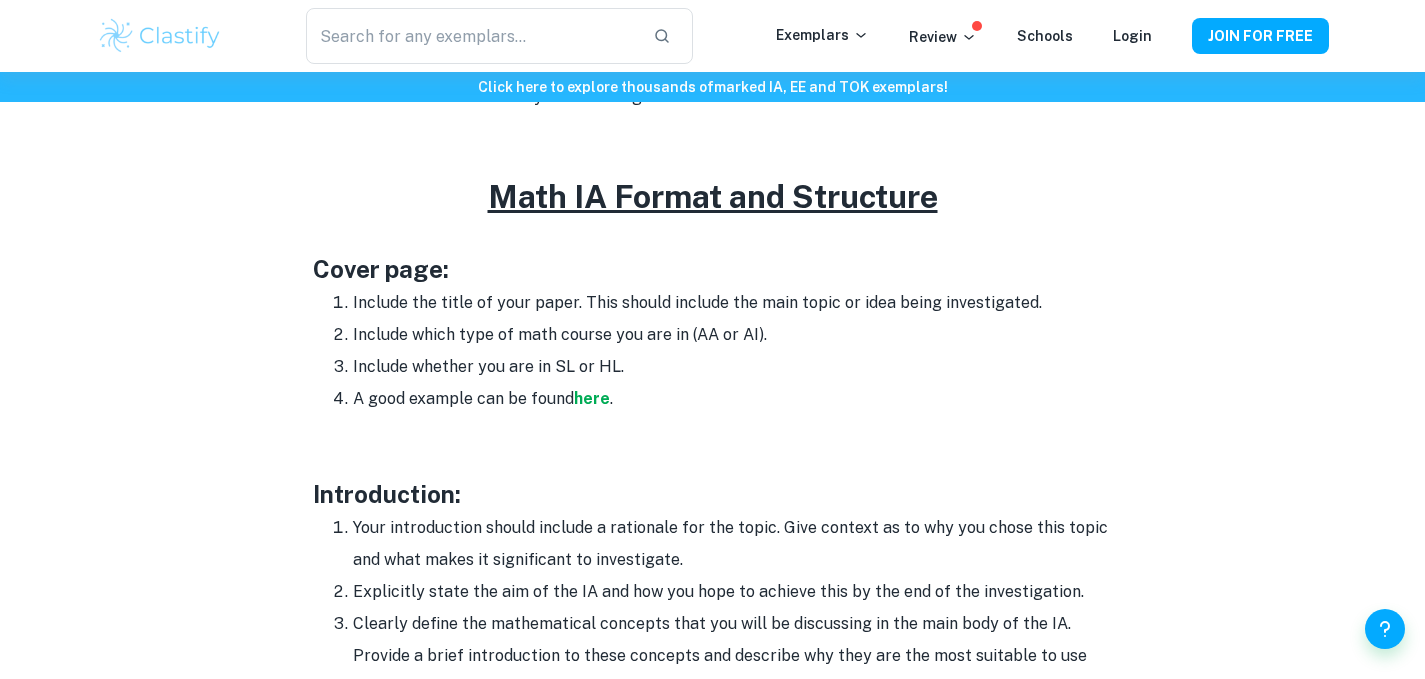 scroll, scrollTop: 943, scrollLeft: 0, axis: vertical 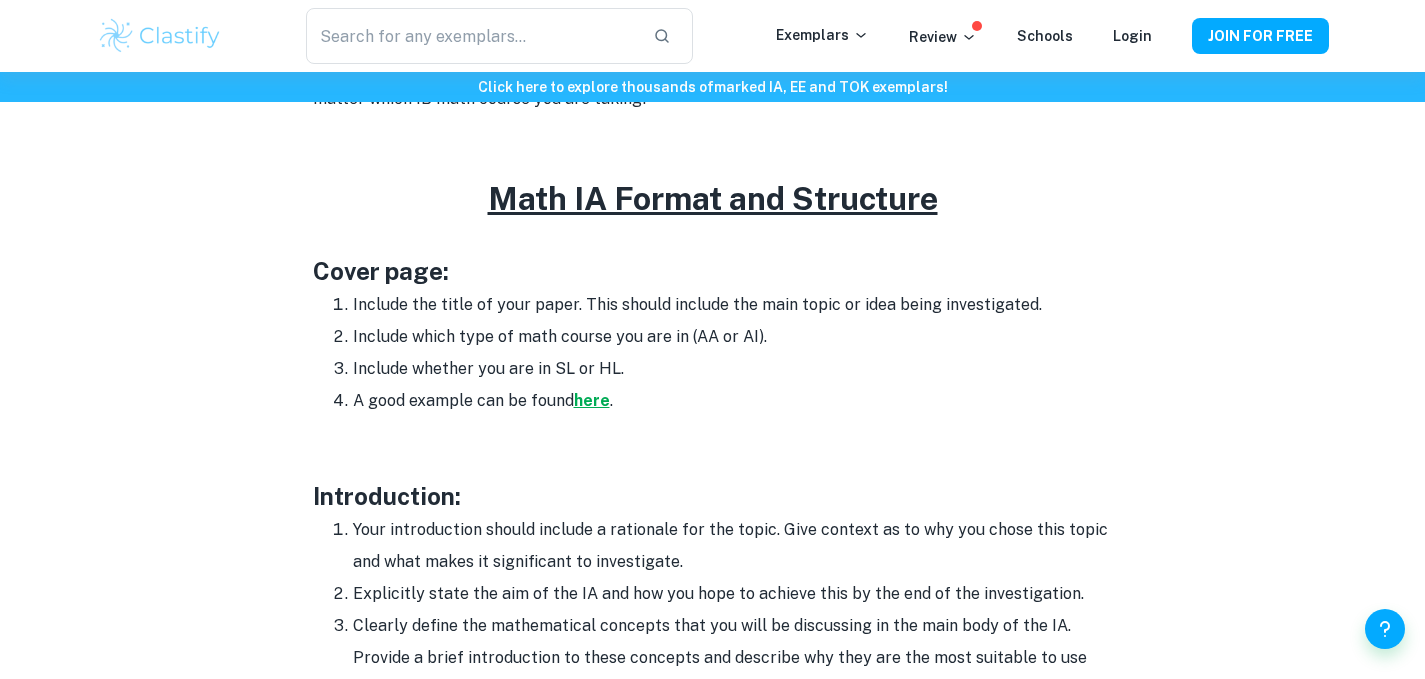 click on "here" at bounding box center [592, 400] 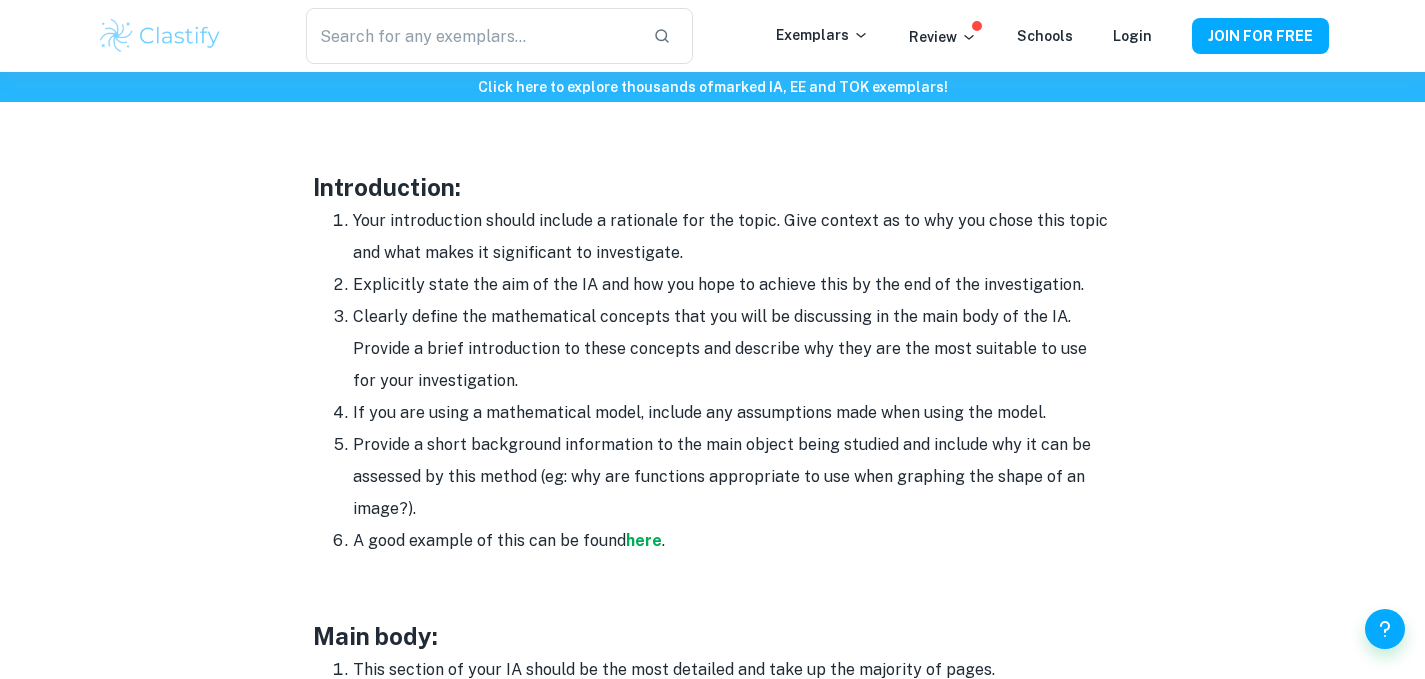 scroll, scrollTop: 1253, scrollLeft: 0, axis: vertical 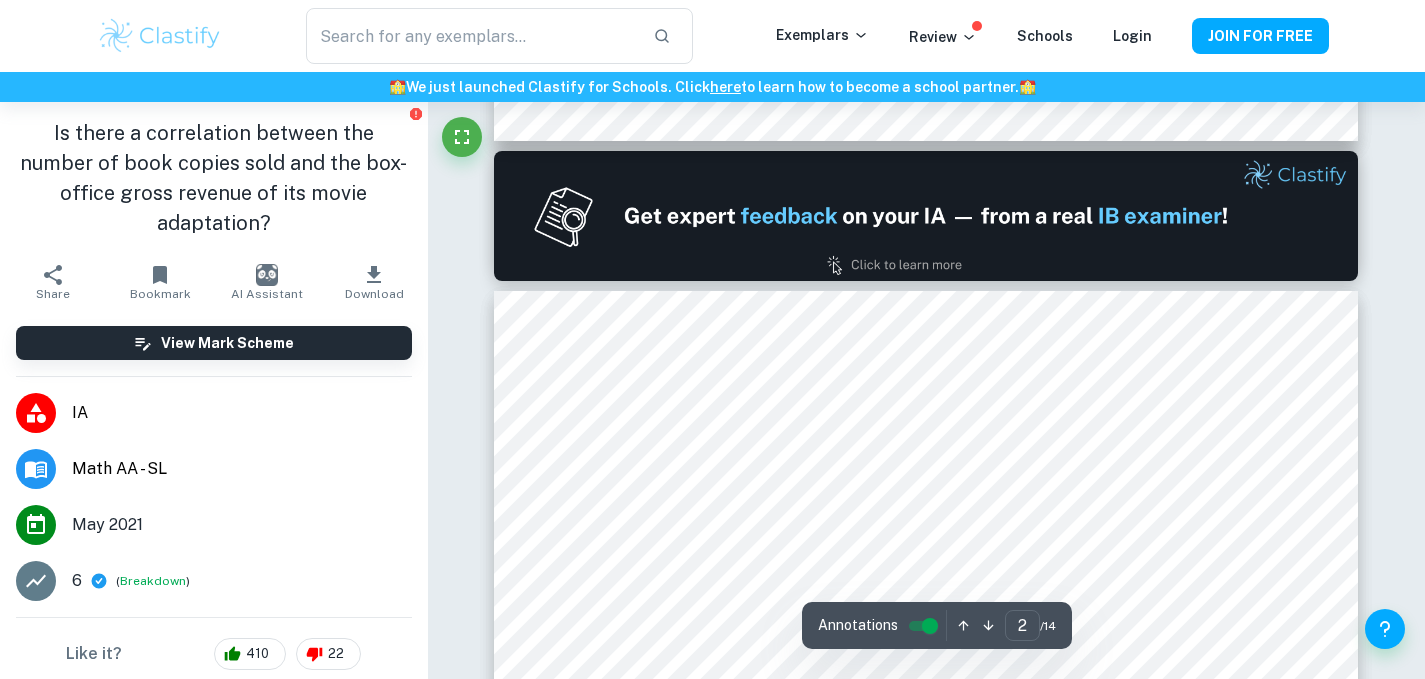 type on "1" 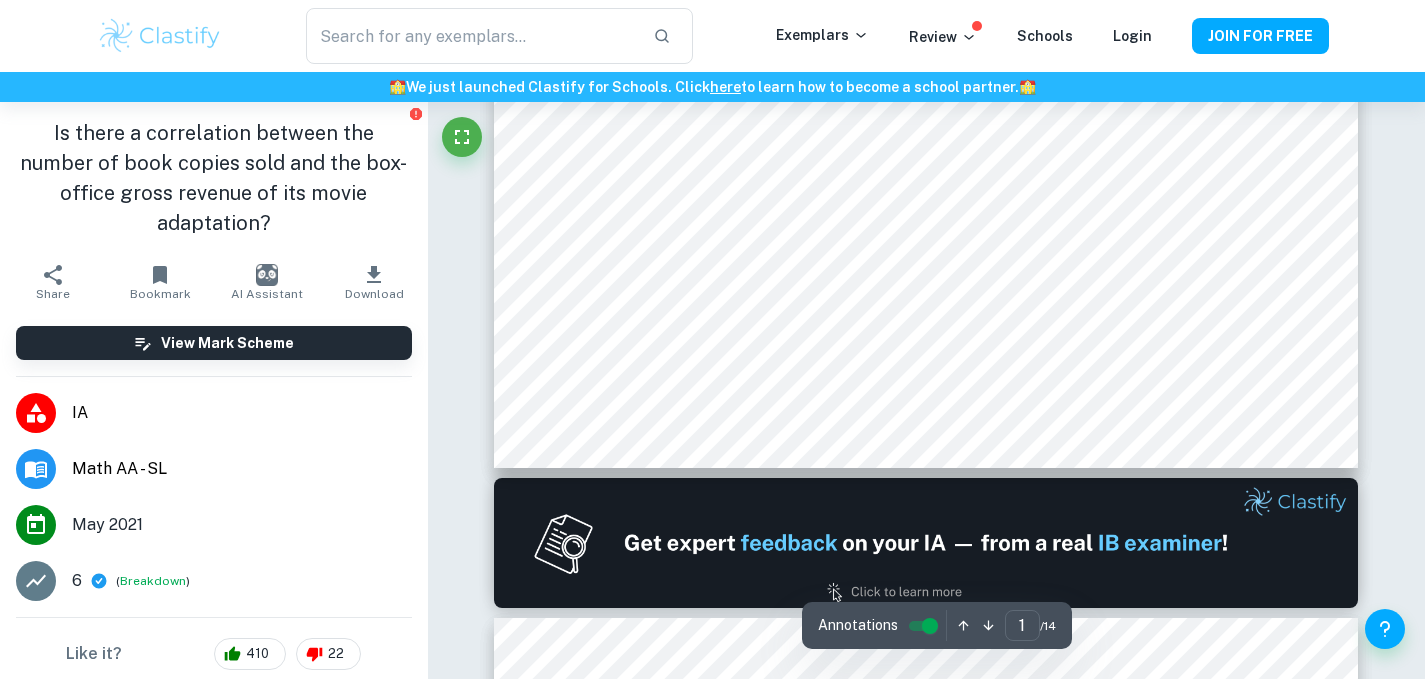 scroll, scrollTop: 874, scrollLeft: 0, axis: vertical 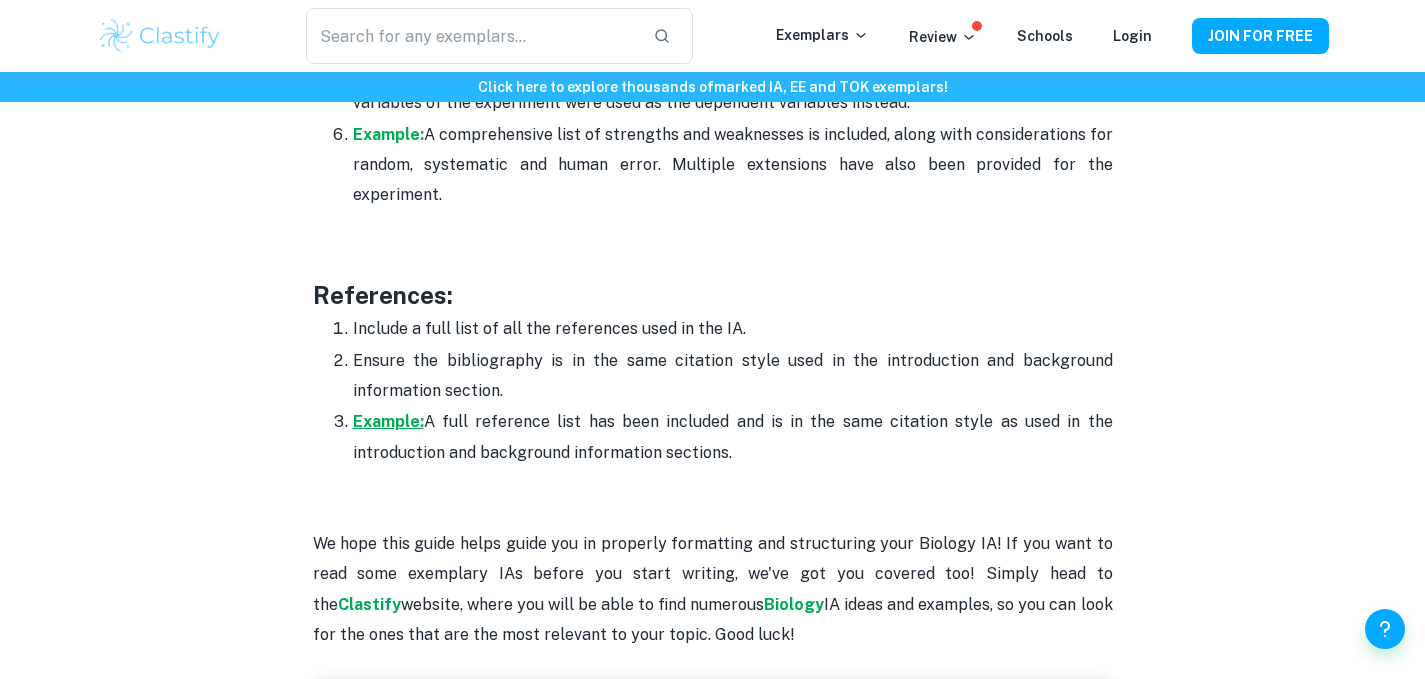 click on "Example:" at bounding box center (388, 421) 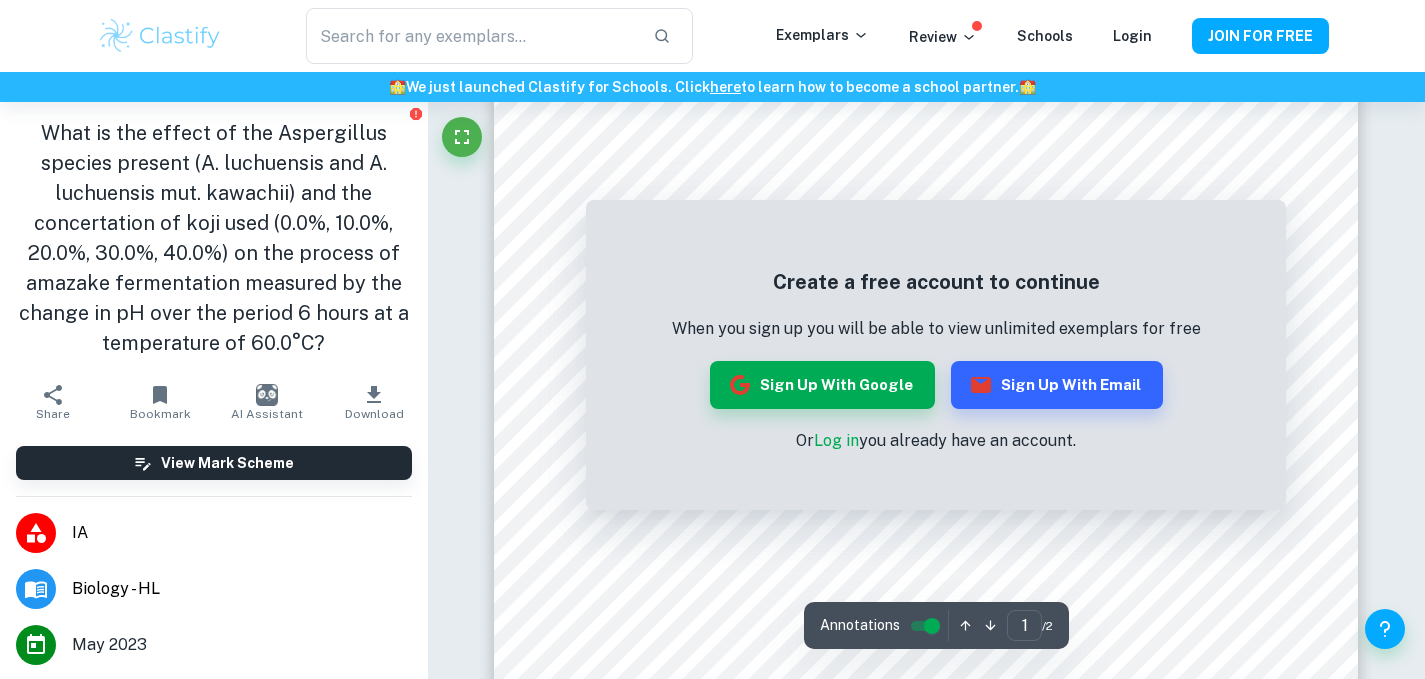 scroll, scrollTop: 0, scrollLeft: 0, axis: both 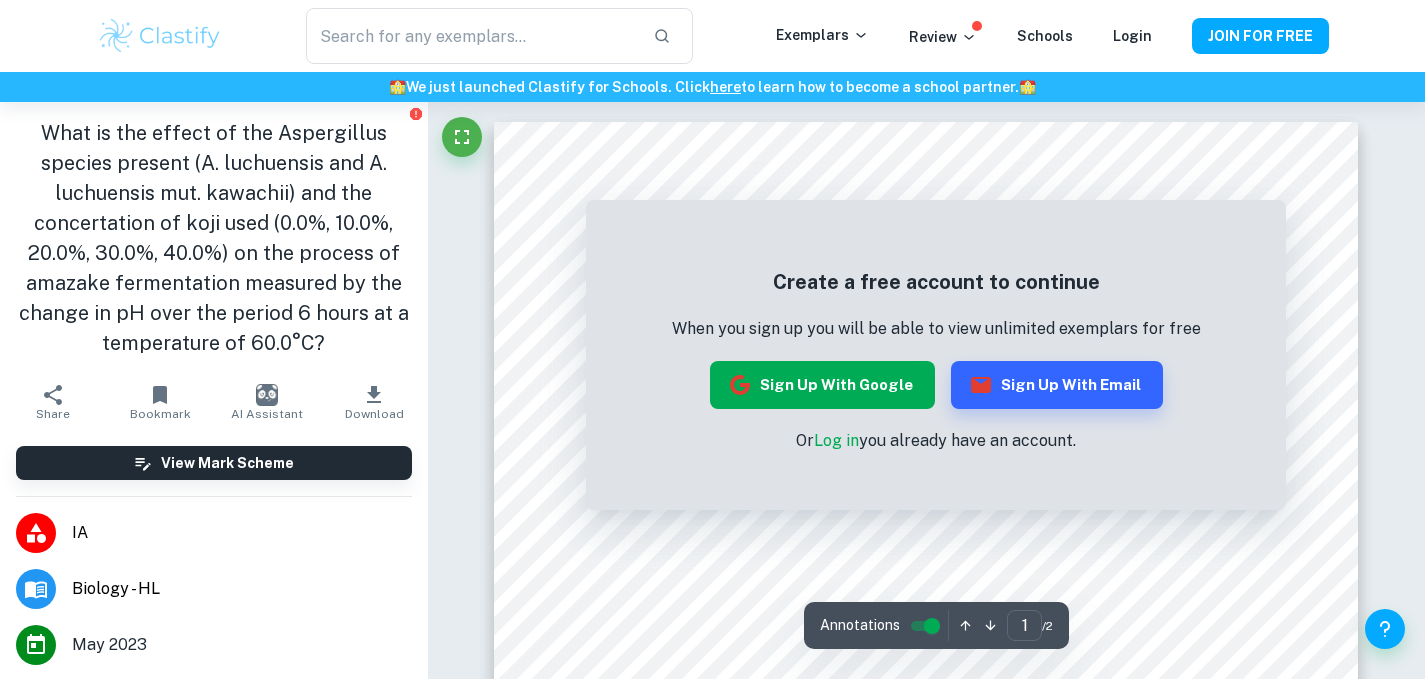 click on "Sign up with Google" at bounding box center (822, 385) 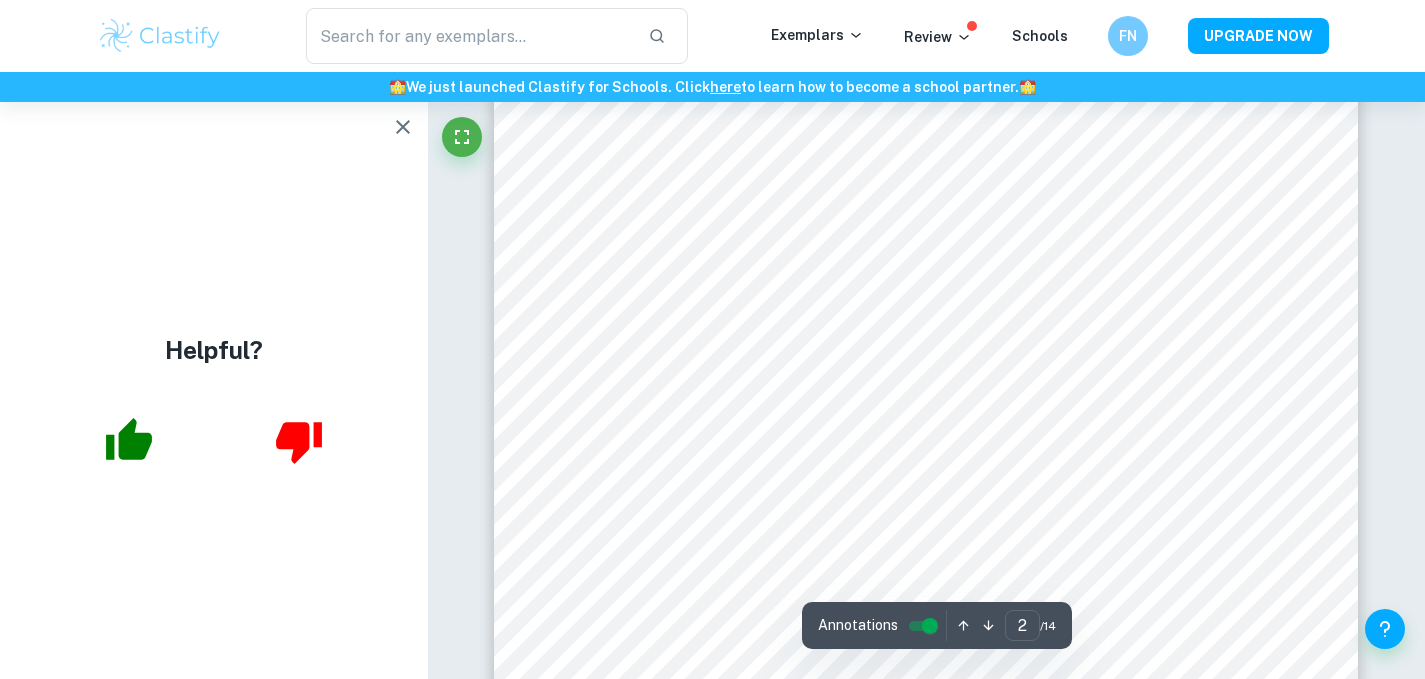 scroll, scrollTop: 1733, scrollLeft: 0, axis: vertical 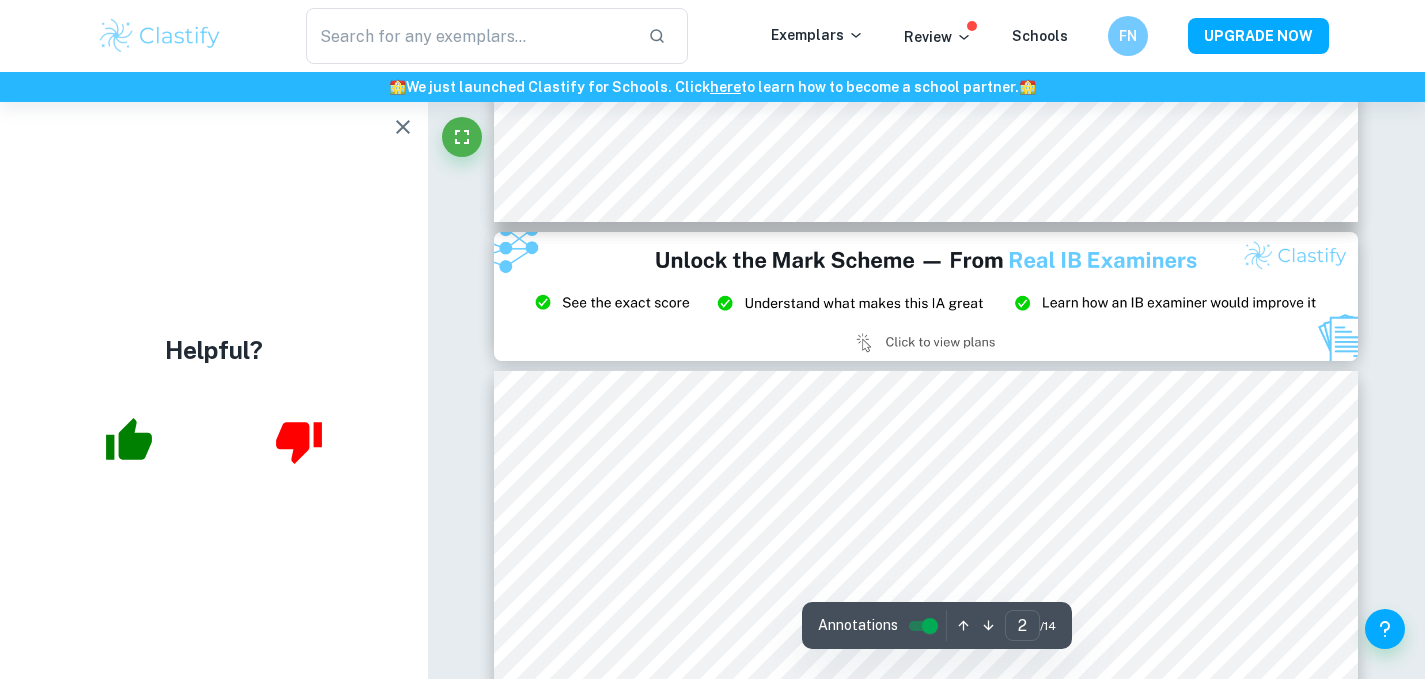 type on "3" 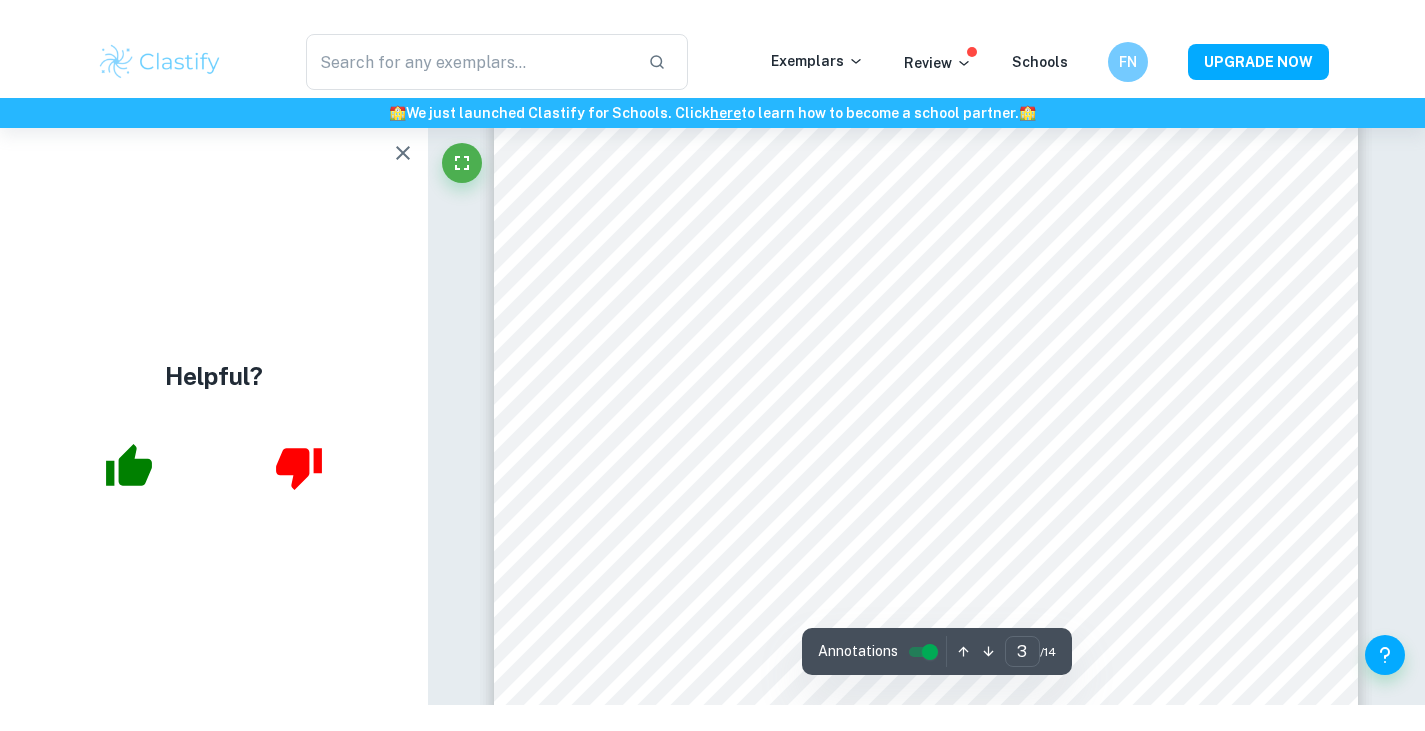 scroll, scrollTop: 2826, scrollLeft: 0, axis: vertical 